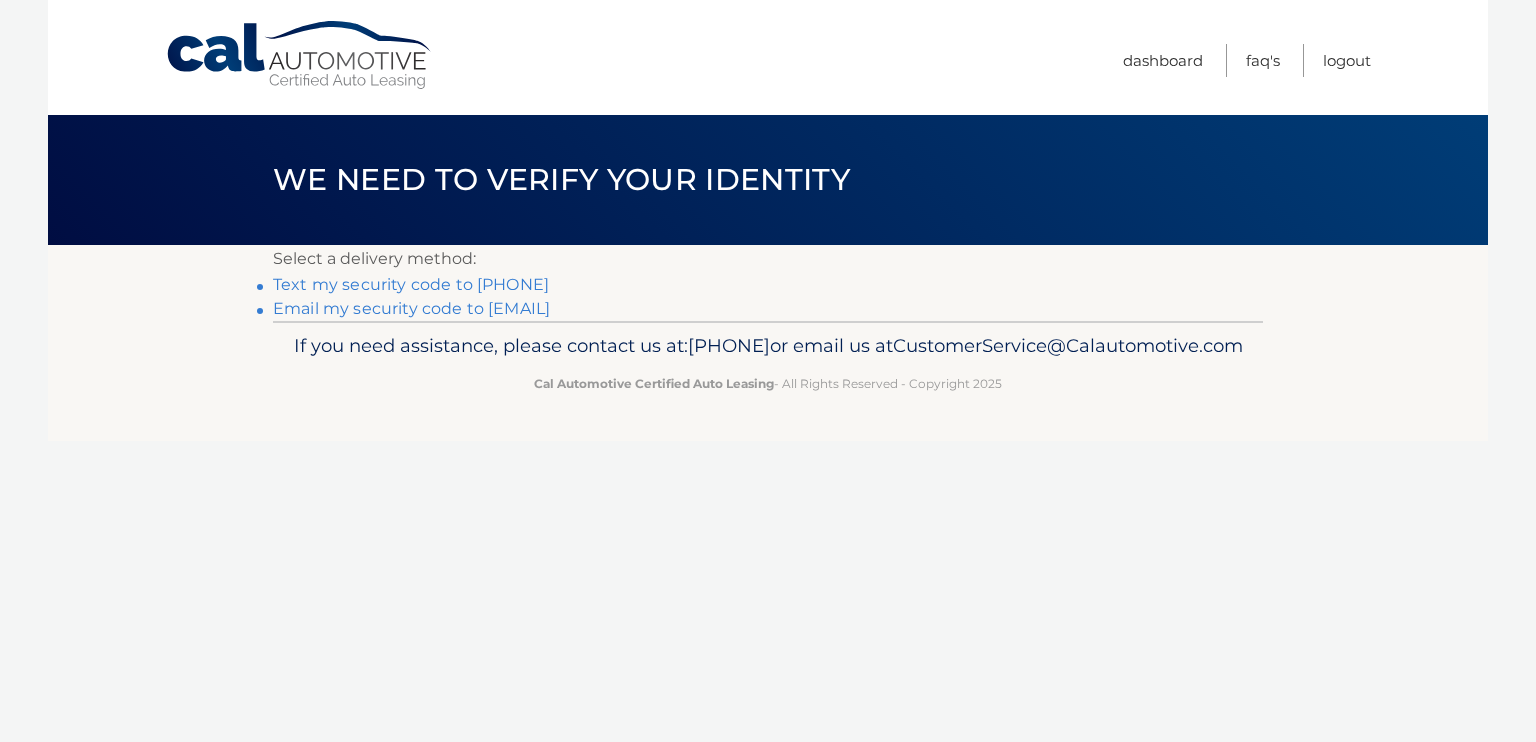 scroll, scrollTop: 0, scrollLeft: 0, axis: both 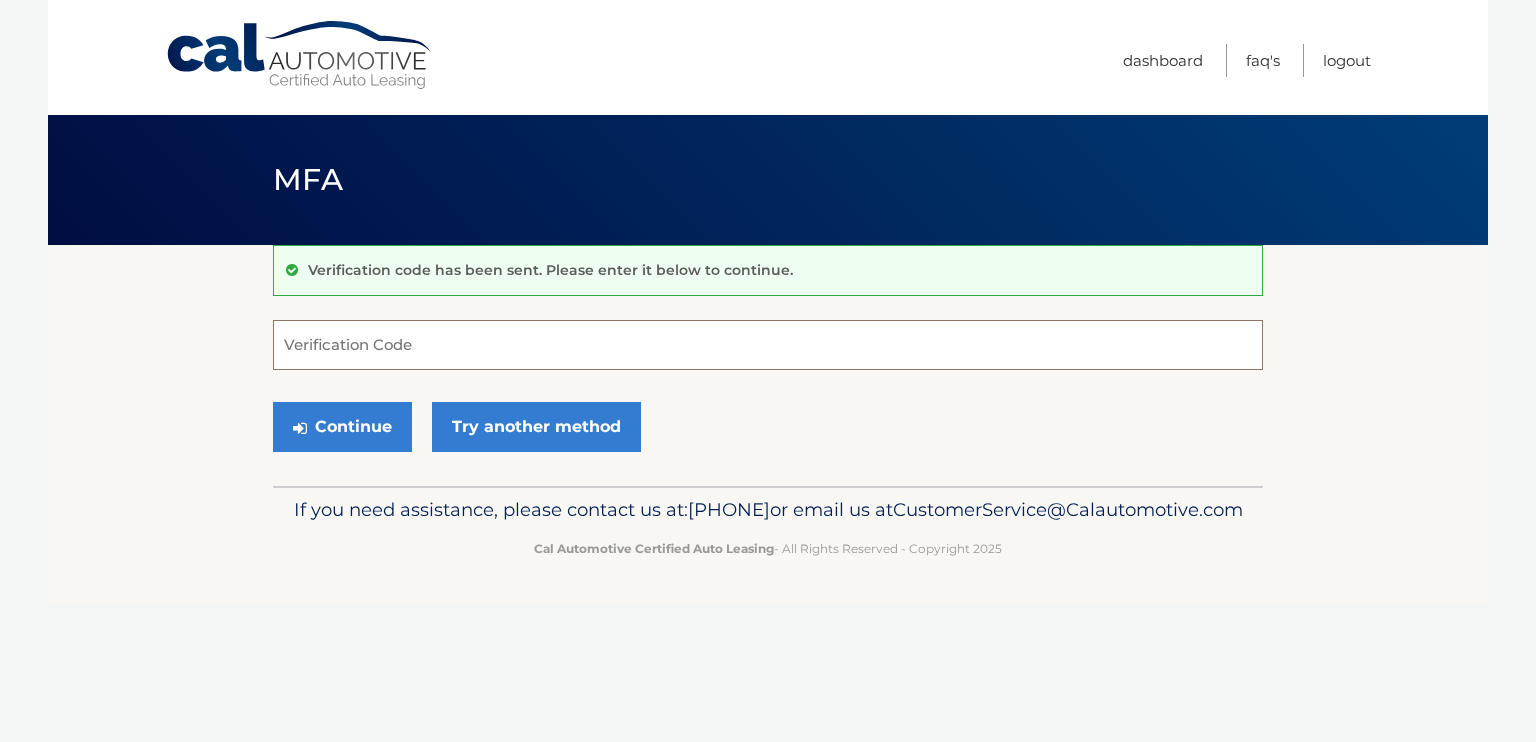 click on "Verification Code" at bounding box center [768, 345] 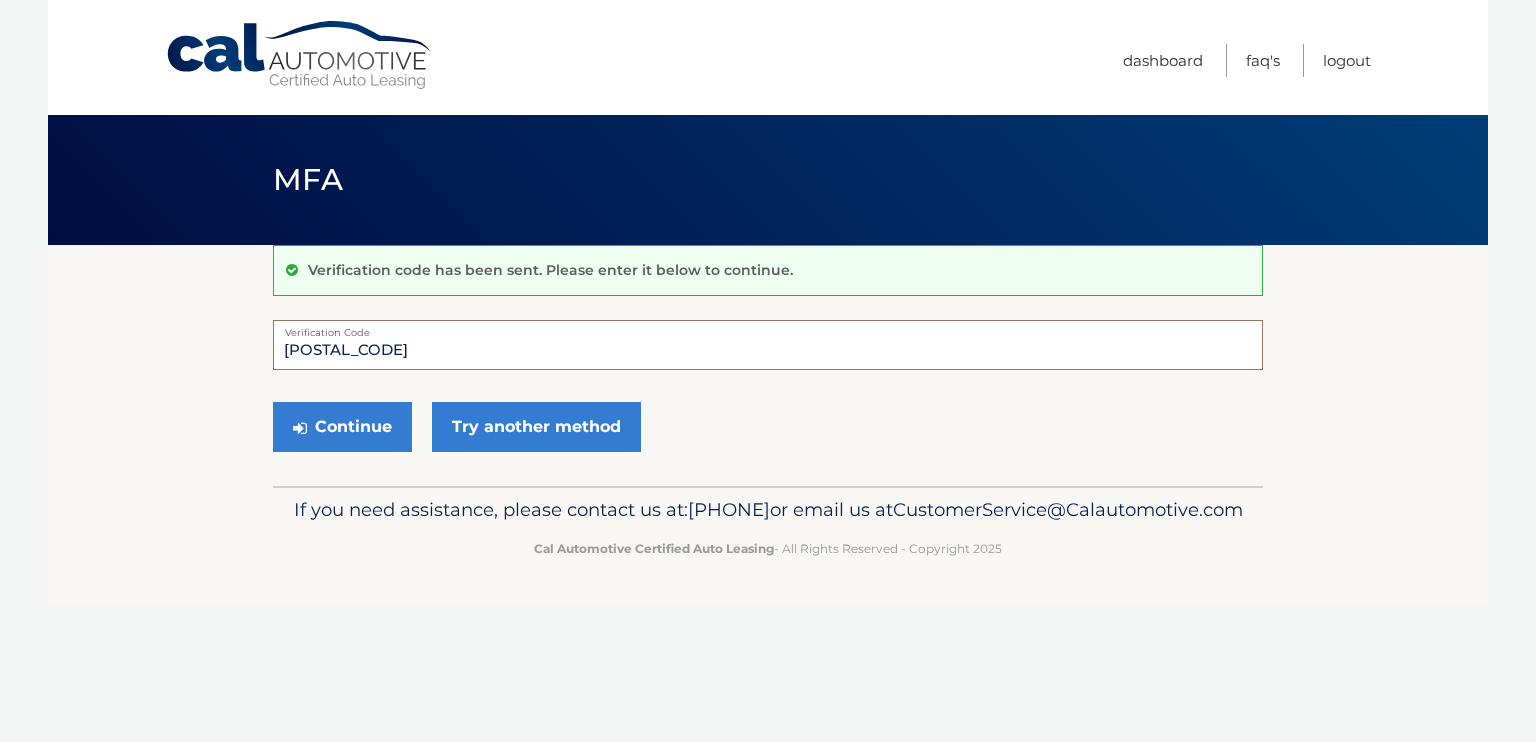 type on "[PHONE]" 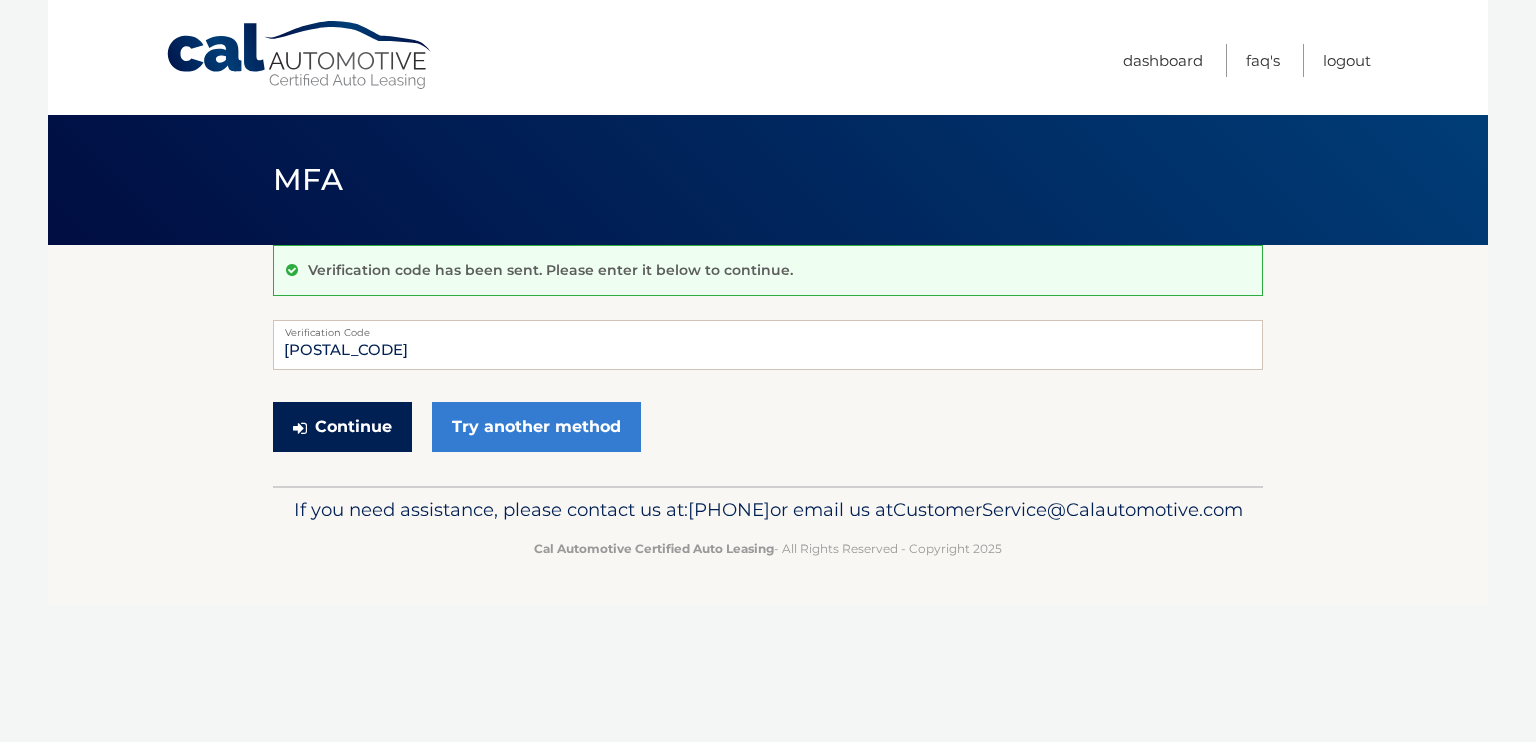 click on "Continue" at bounding box center (342, 427) 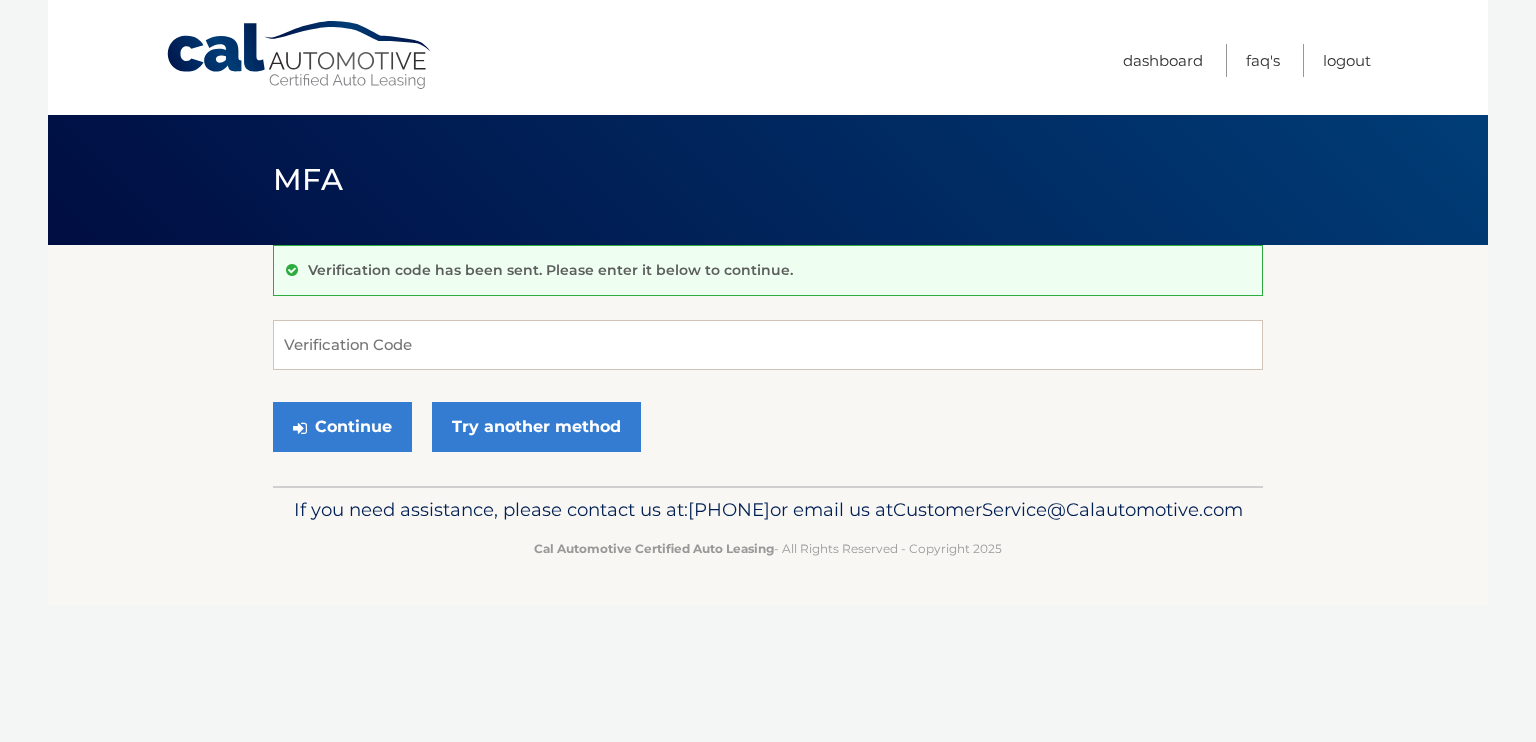 scroll, scrollTop: 0, scrollLeft: 0, axis: both 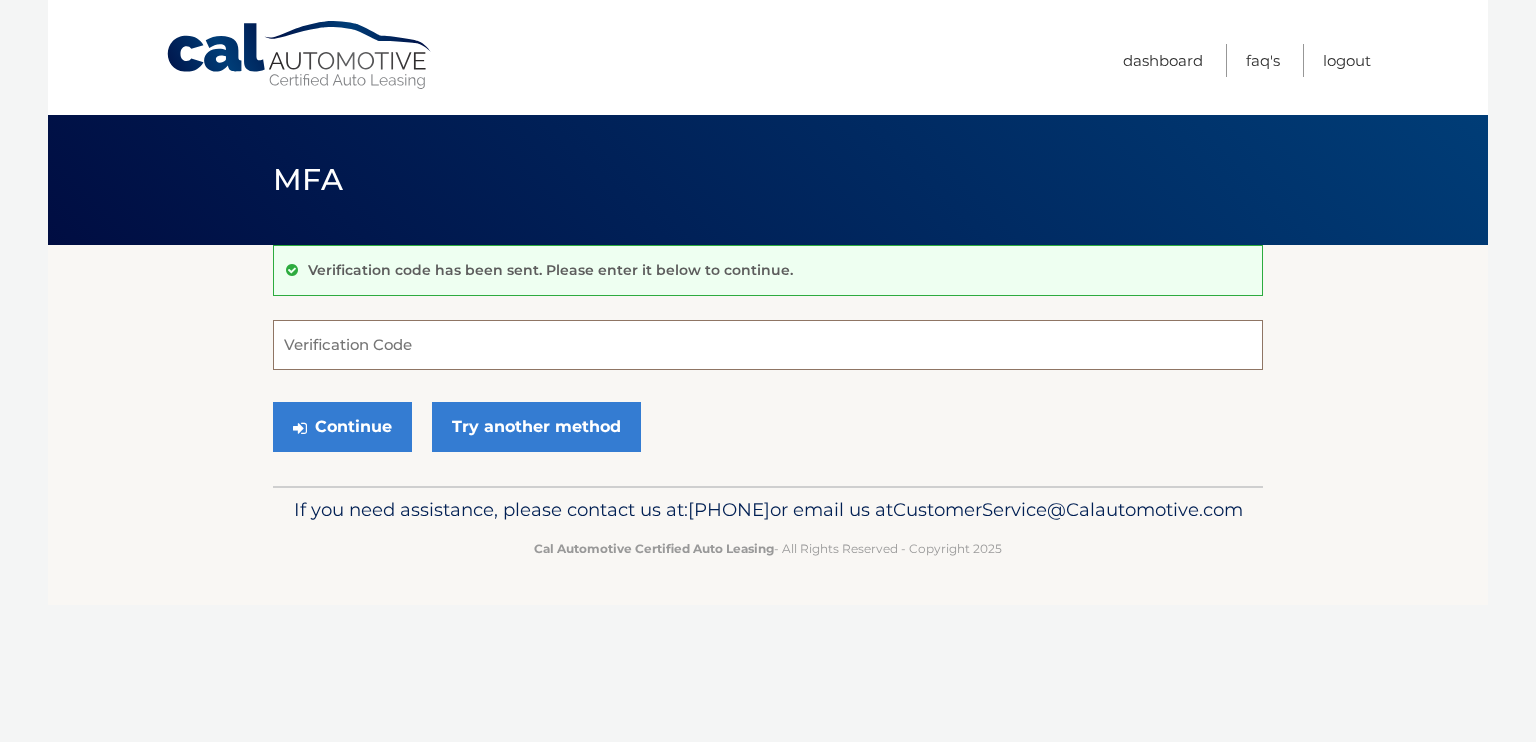 click on "Verification Code" at bounding box center [768, 345] 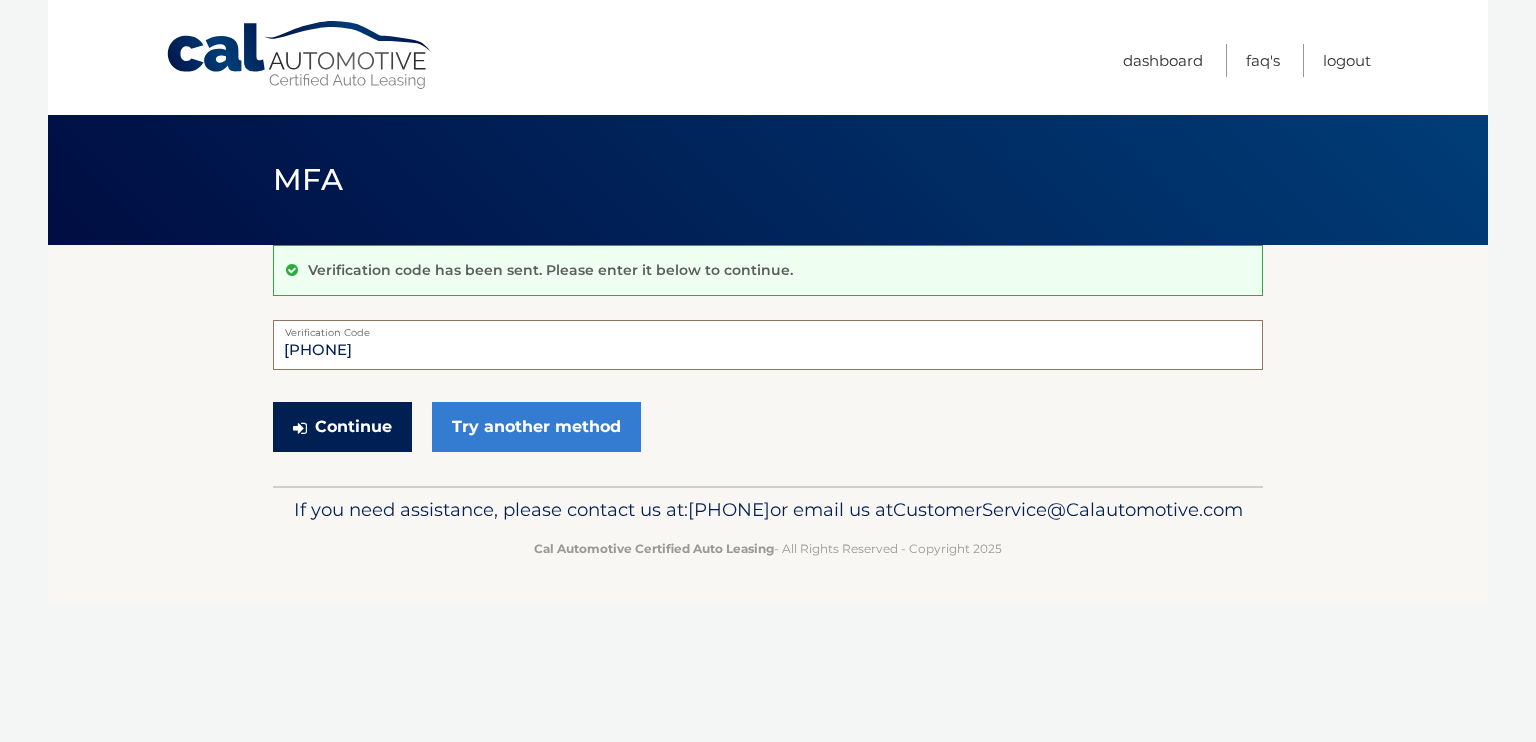 type on "[PHONE]" 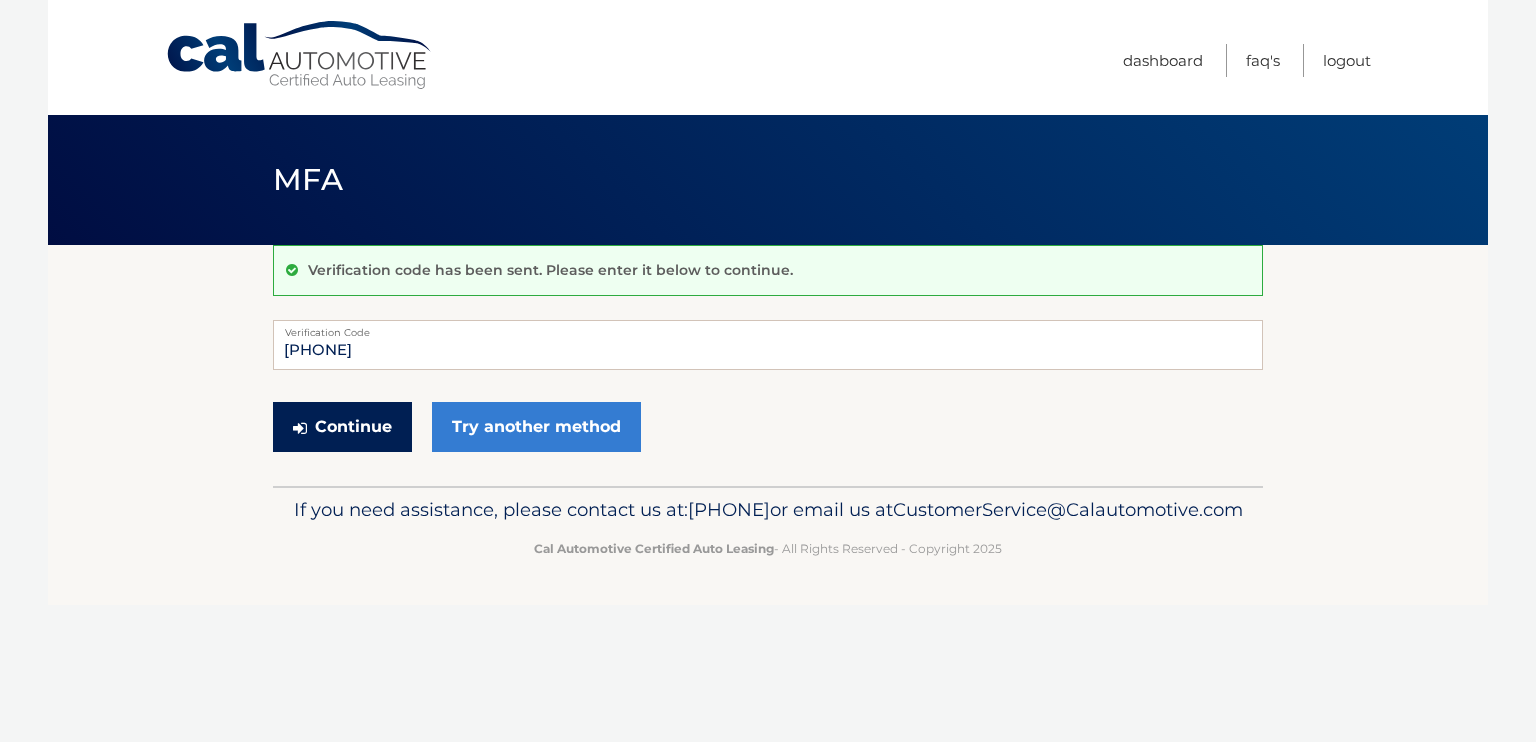 click on "Continue" at bounding box center (342, 427) 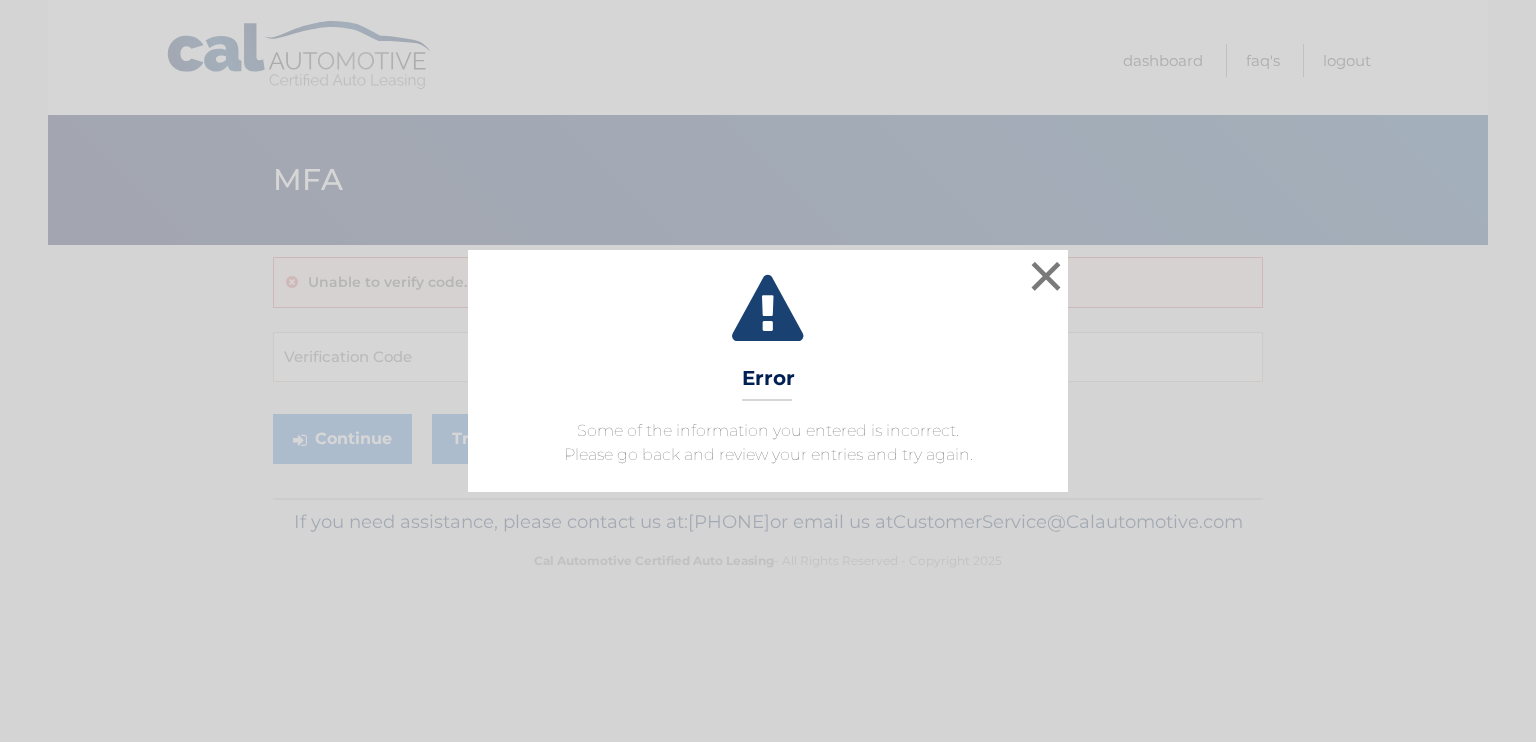 scroll, scrollTop: 0, scrollLeft: 0, axis: both 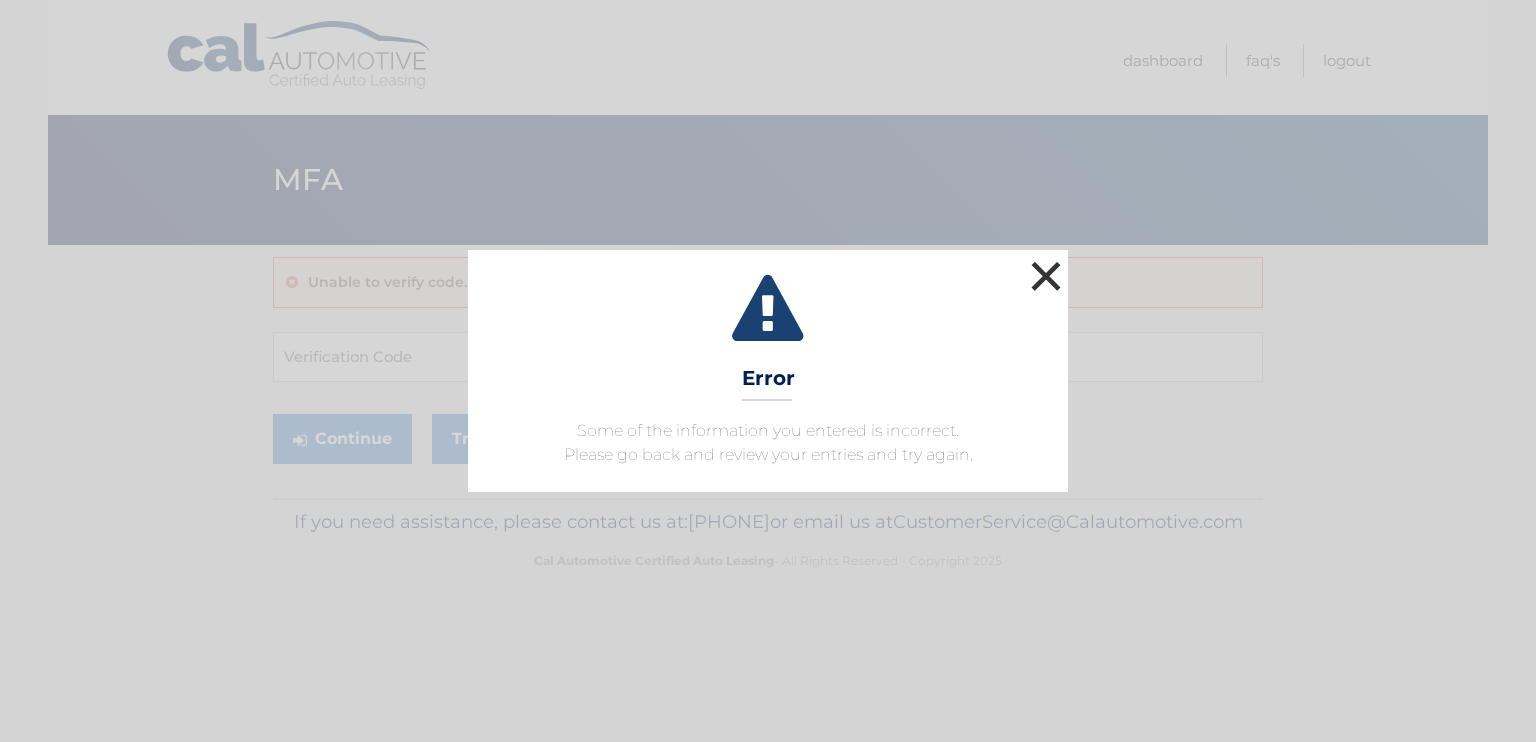 click on "×" at bounding box center (1046, 276) 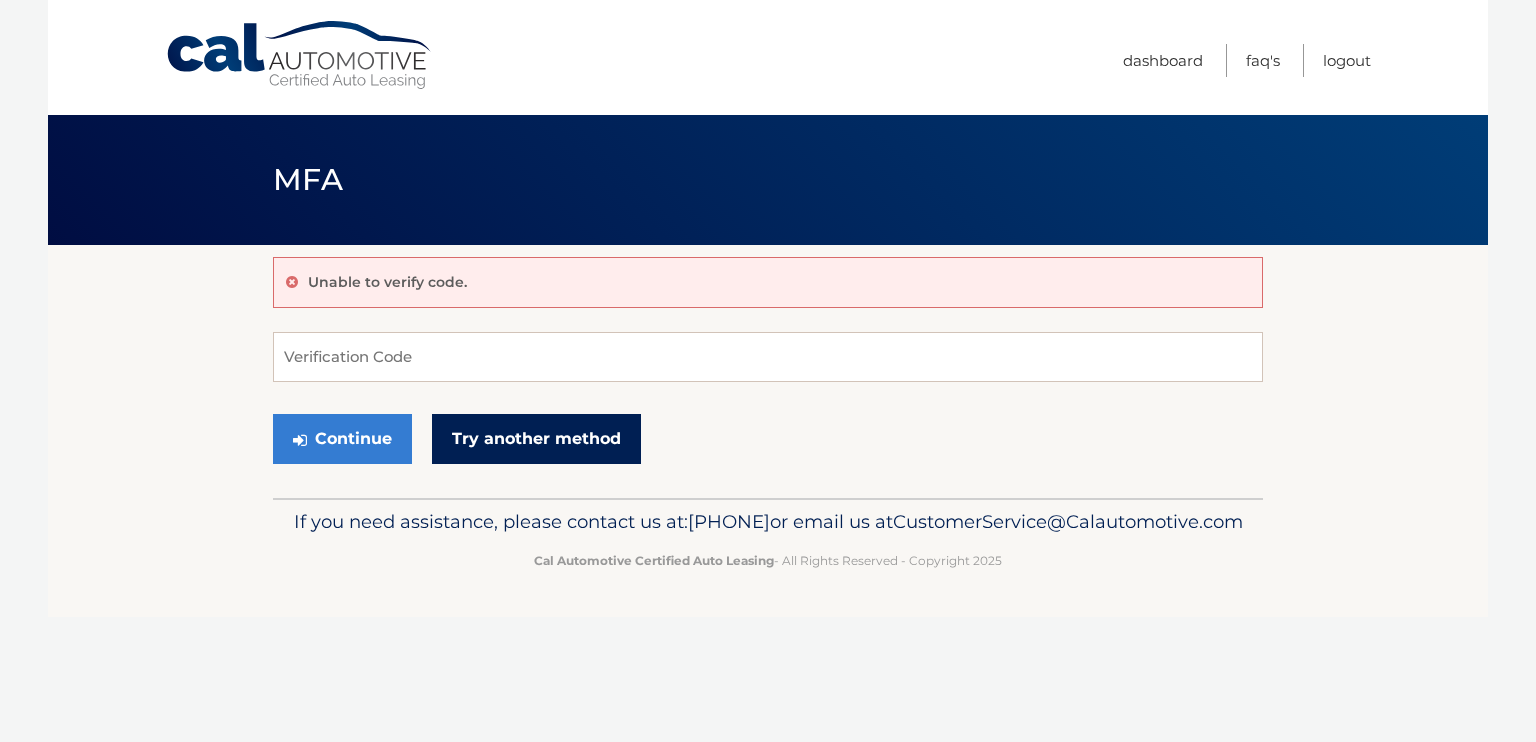 click on "Try another method" at bounding box center (536, 439) 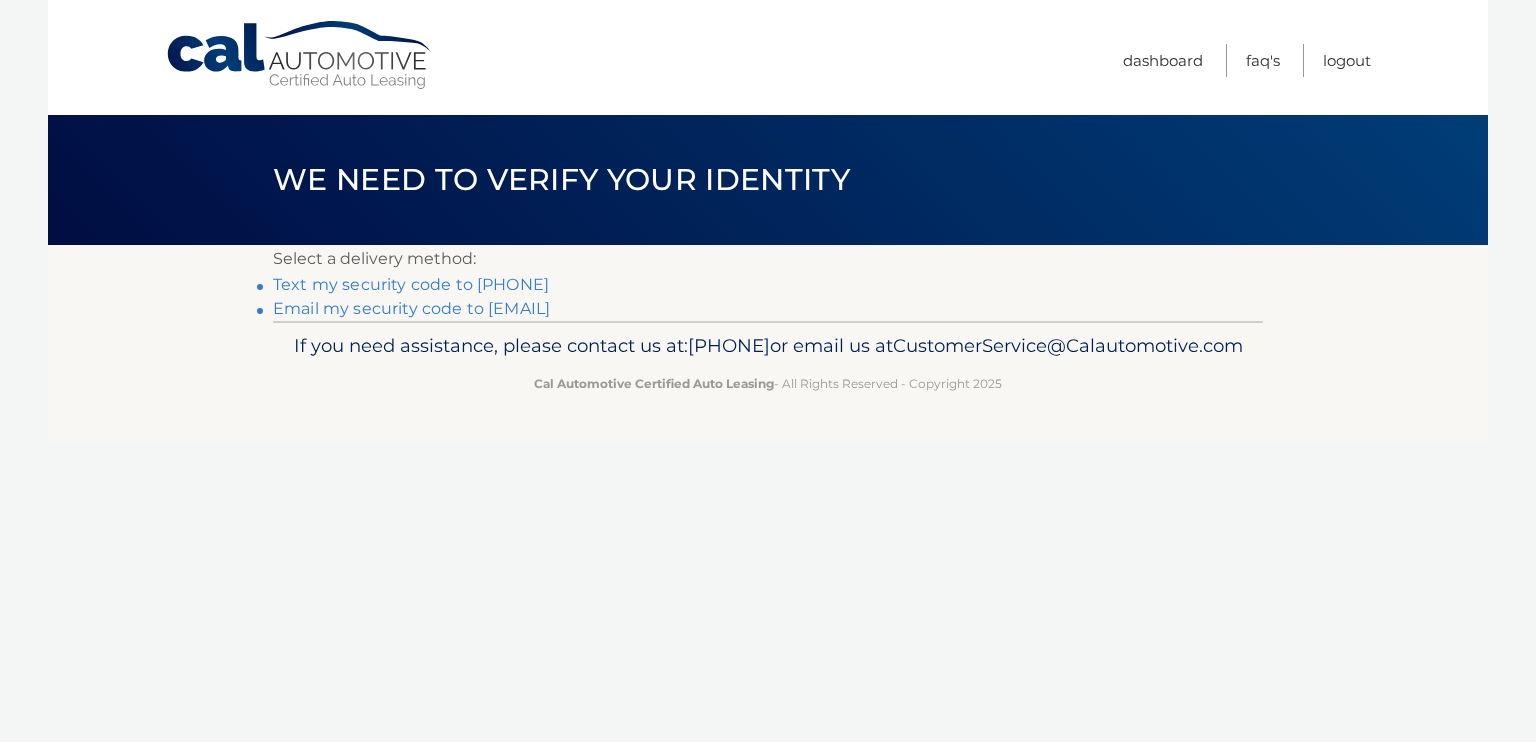 scroll, scrollTop: 0, scrollLeft: 0, axis: both 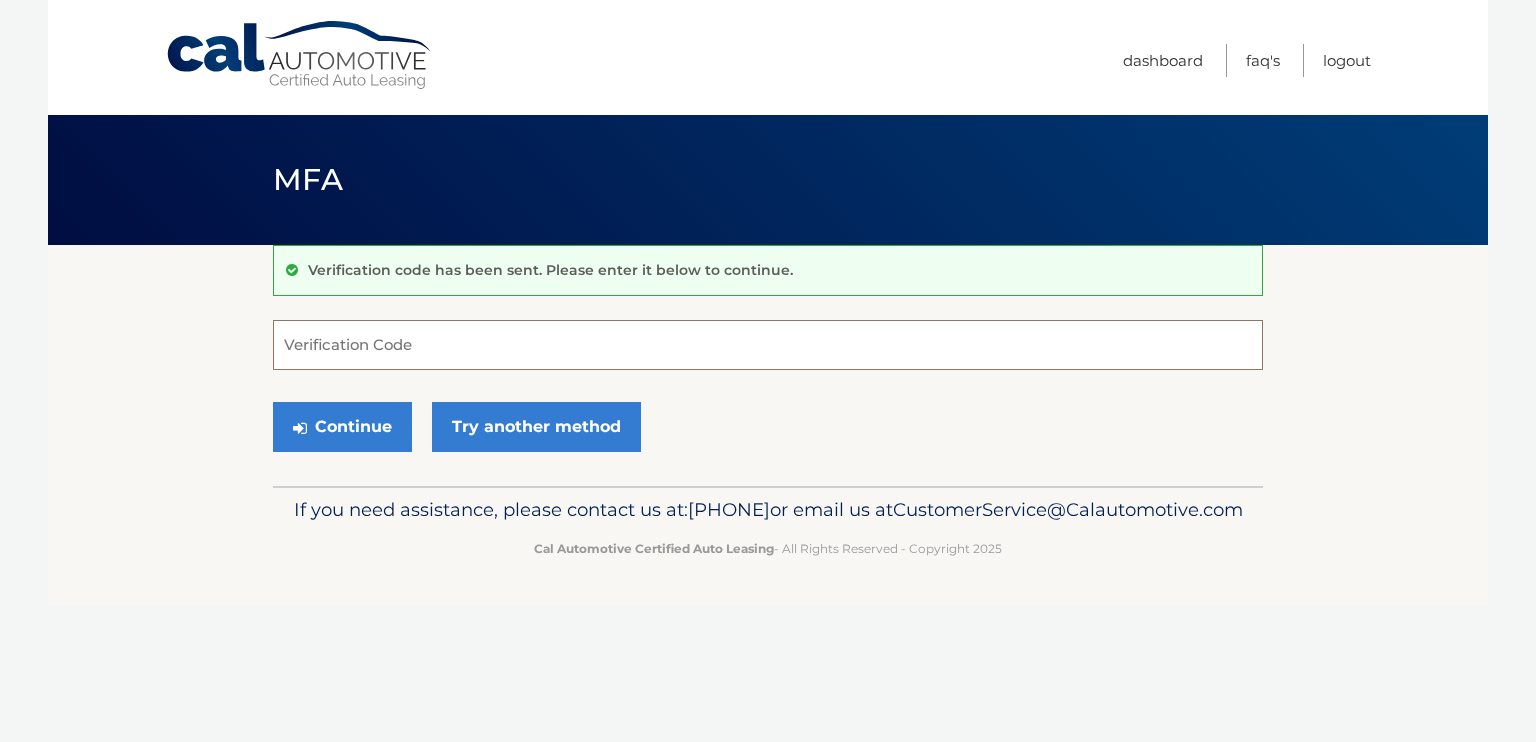 click on "Verification Code" at bounding box center (768, 345) 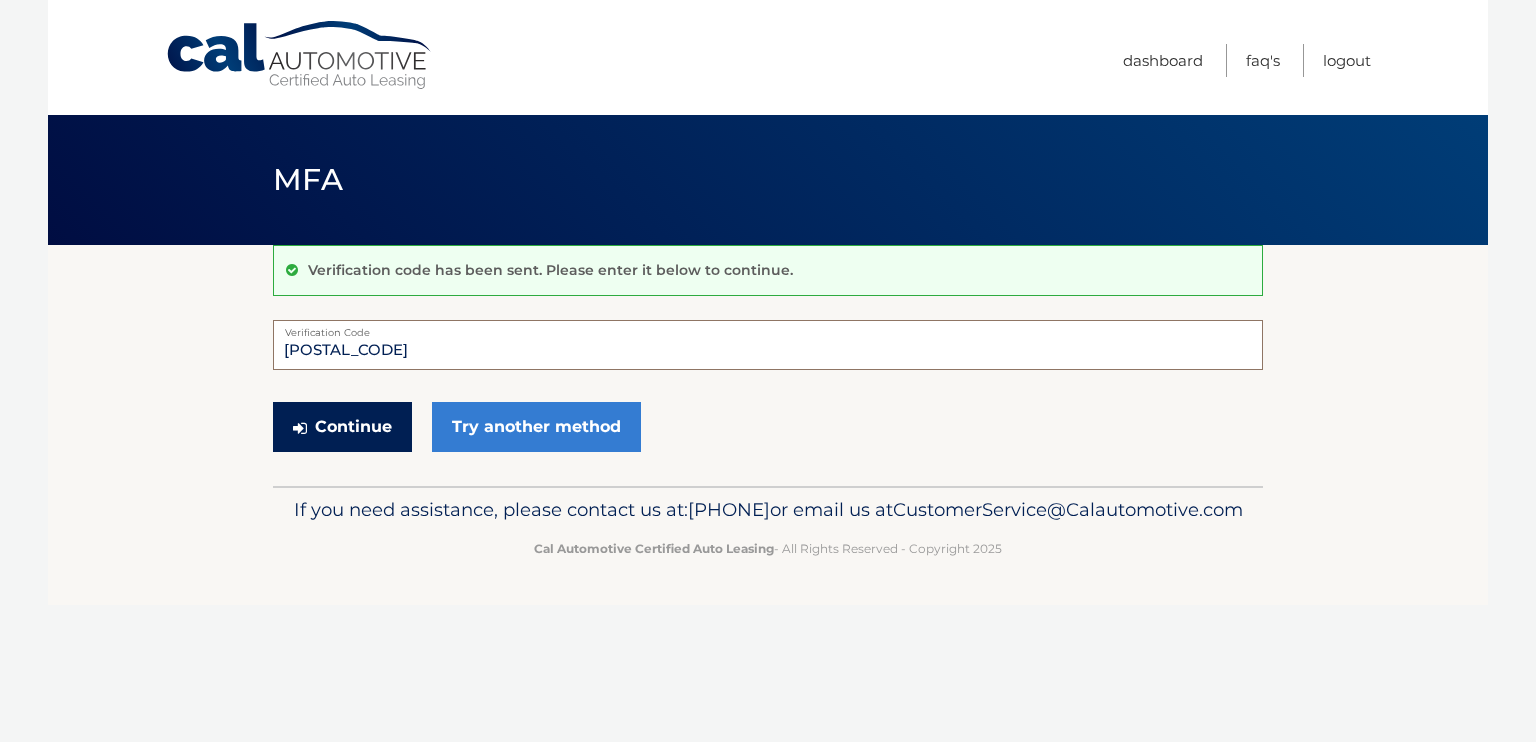 type on "[POSTAL_CODE]" 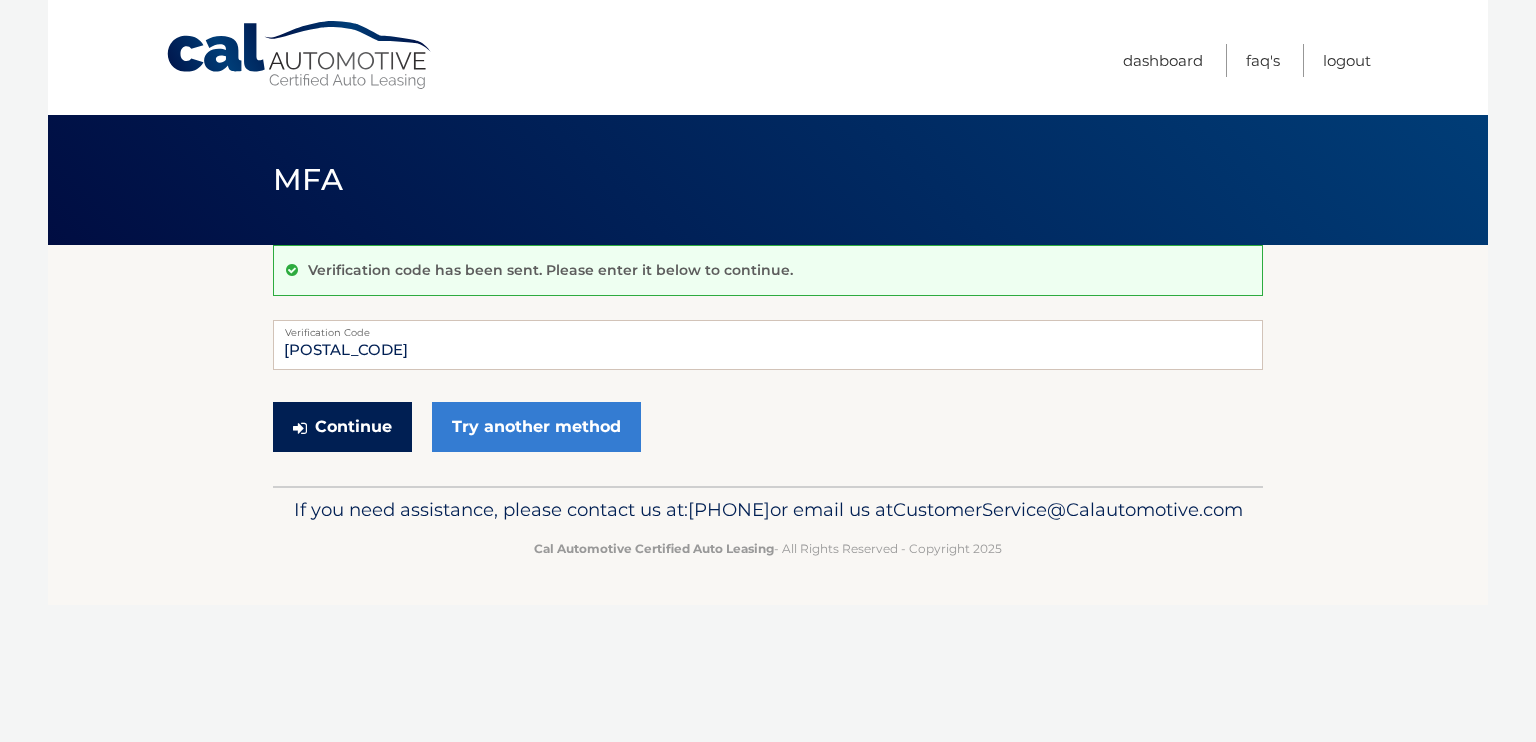 click on "Continue" at bounding box center [342, 427] 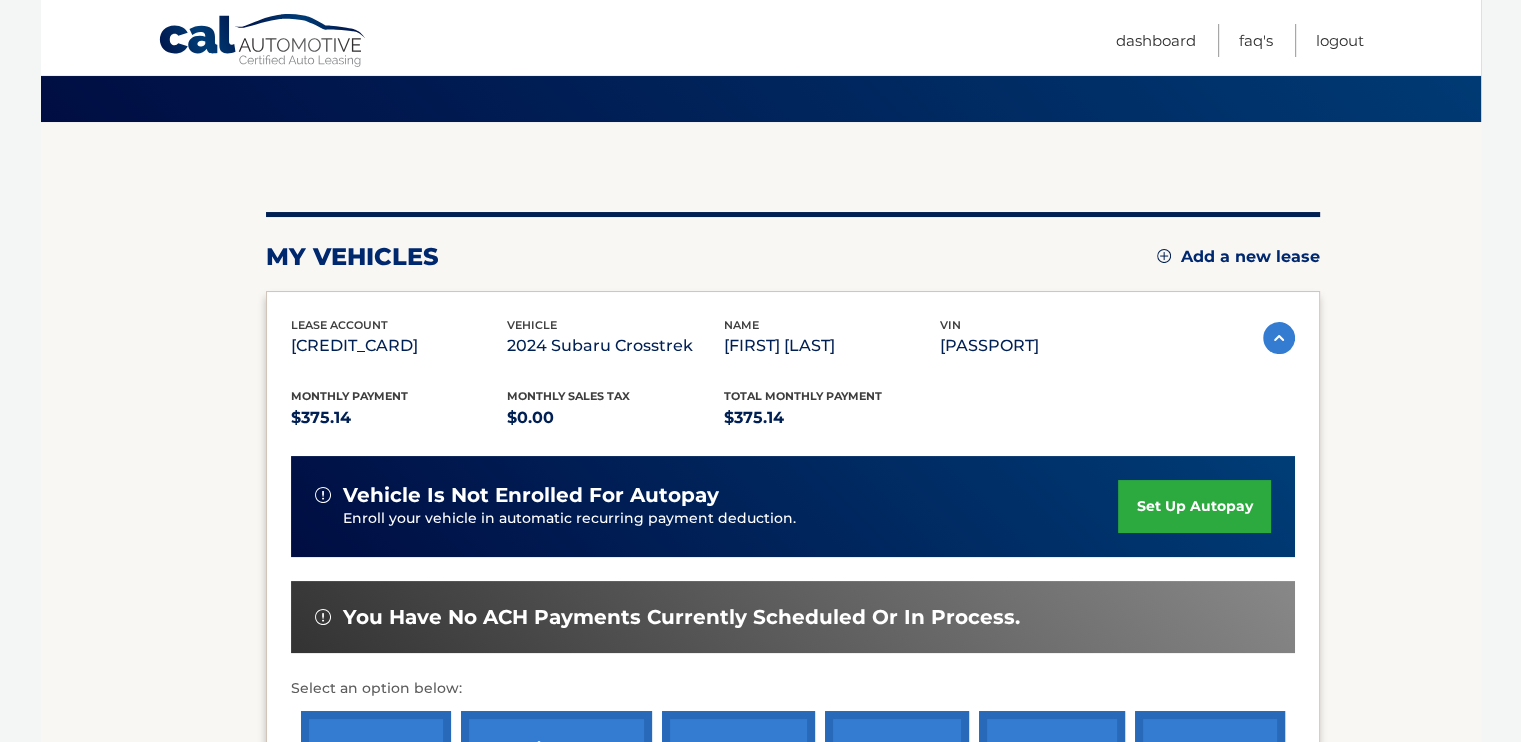 scroll, scrollTop: 117, scrollLeft: 0, axis: vertical 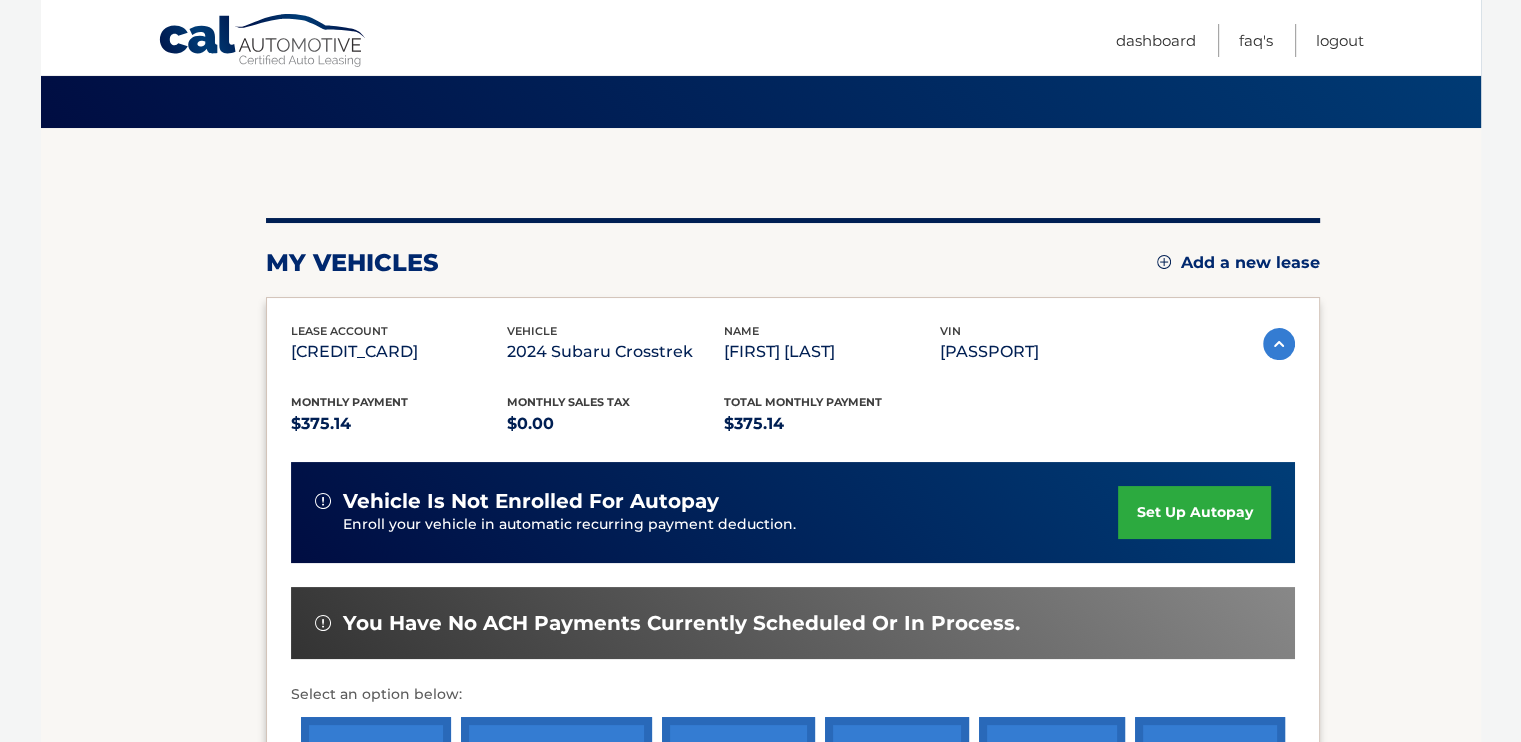 click on "my vehicles
Add a new lease" at bounding box center (793, 263) 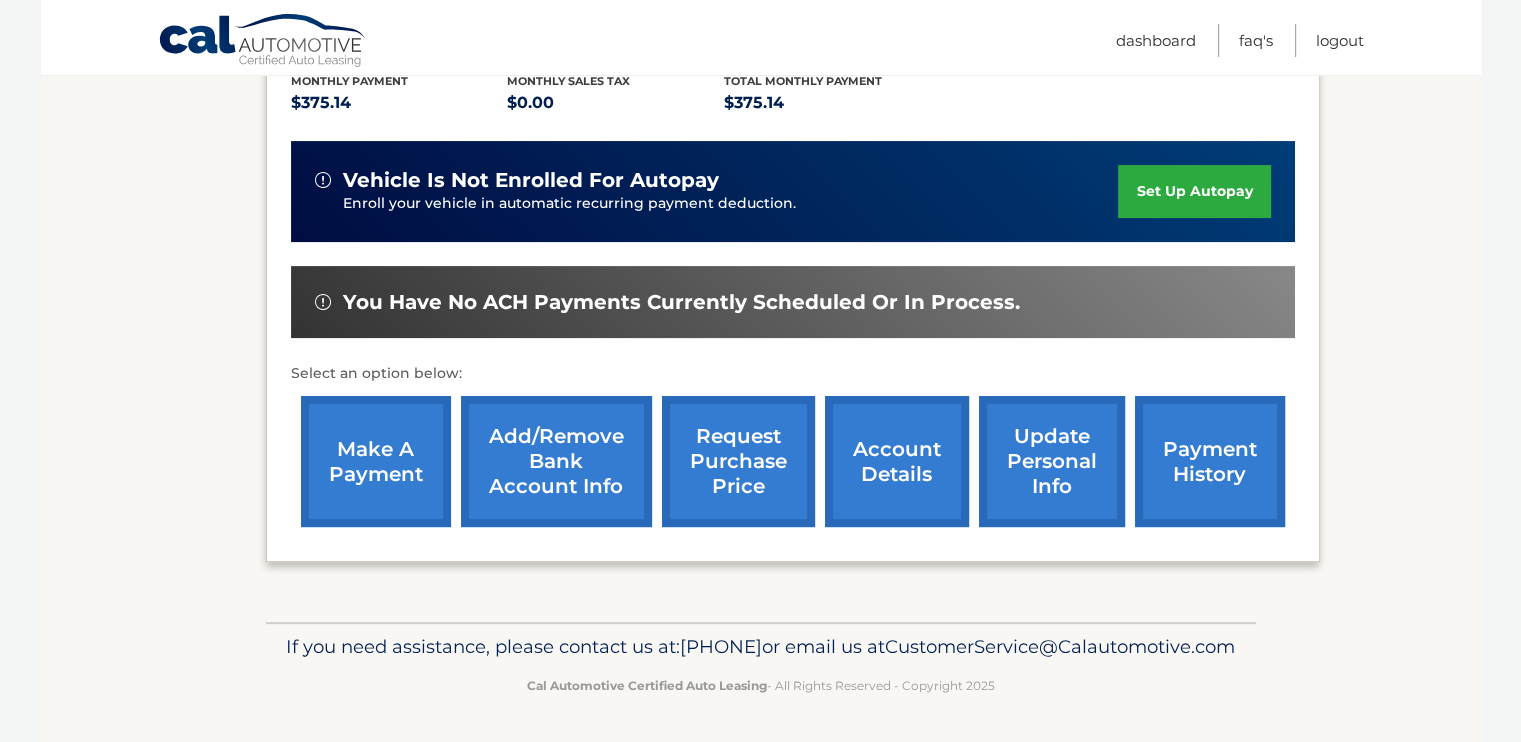 scroll, scrollTop: 467, scrollLeft: 0, axis: vertical 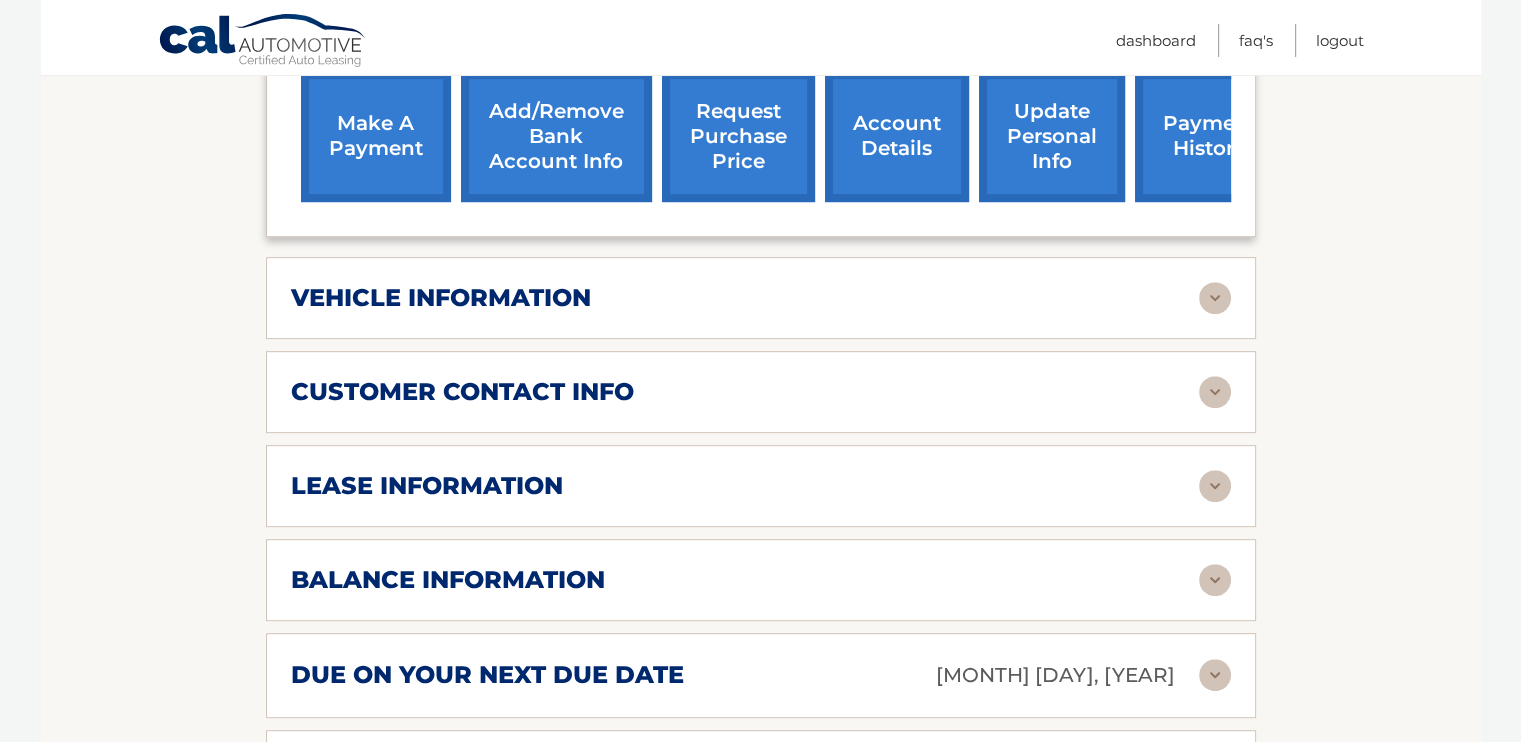 click on "lease information" at bounding box center [745, 486] 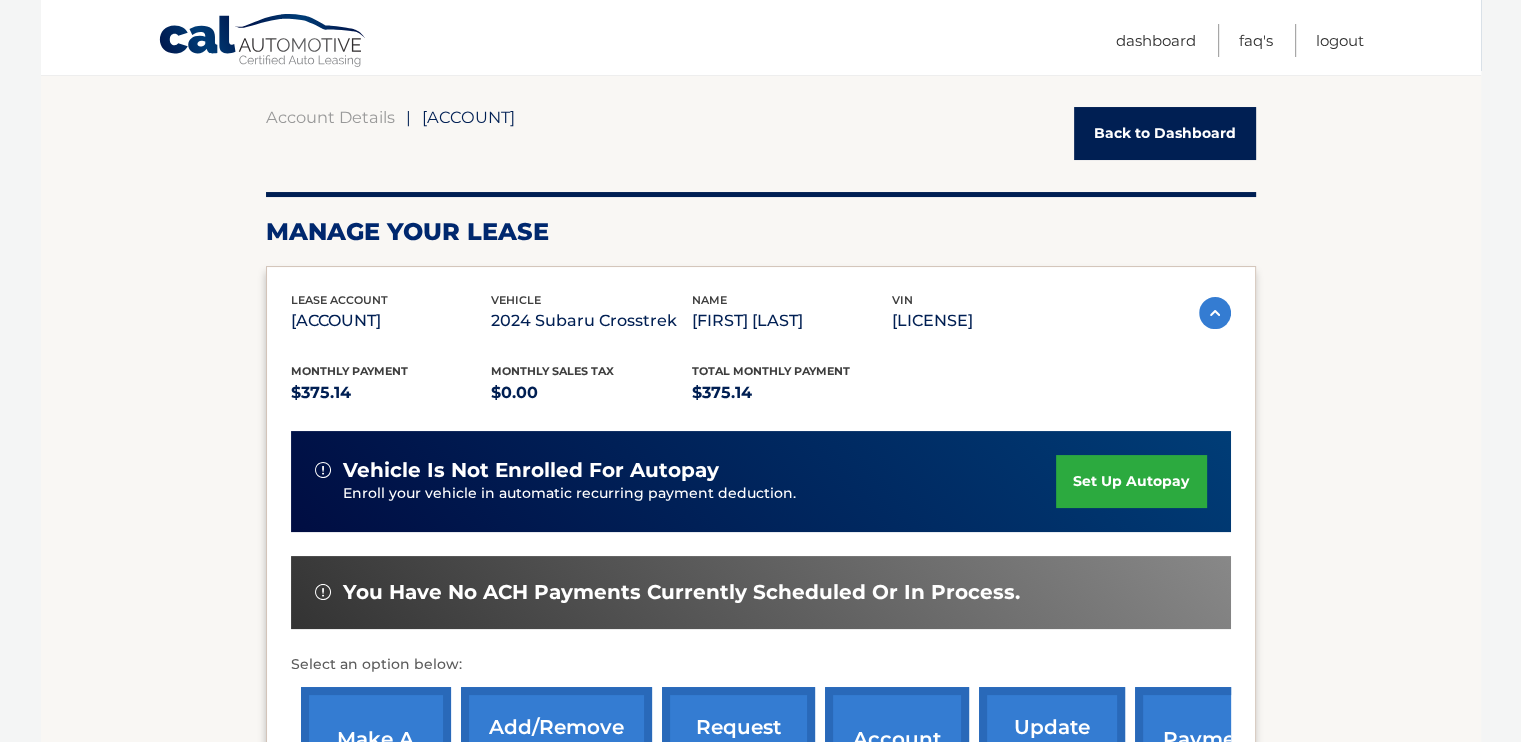 scroll, scrollTop: 12, scrollLeft: 0, axis: vertical 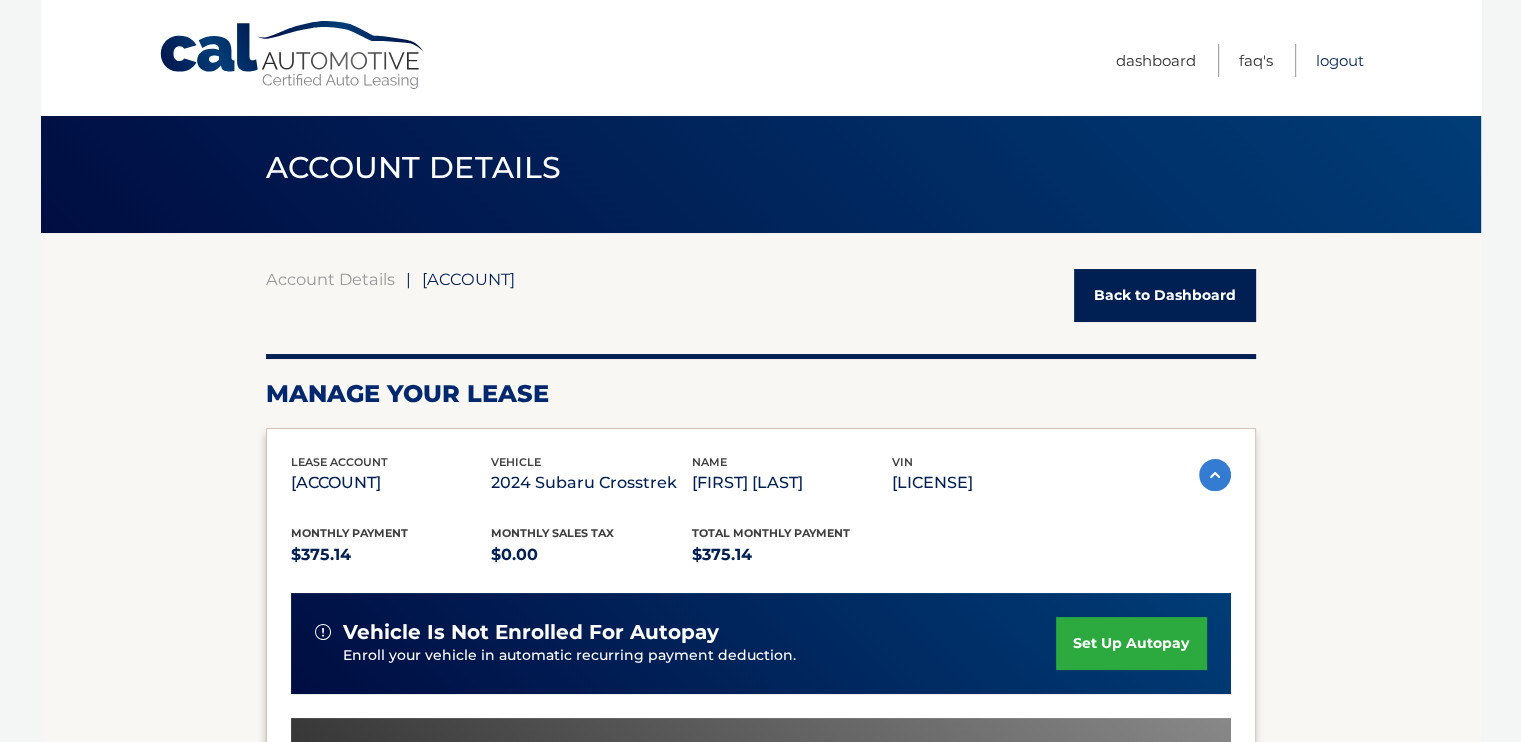 click on "Logout" at bounding box center (1340, 60) 